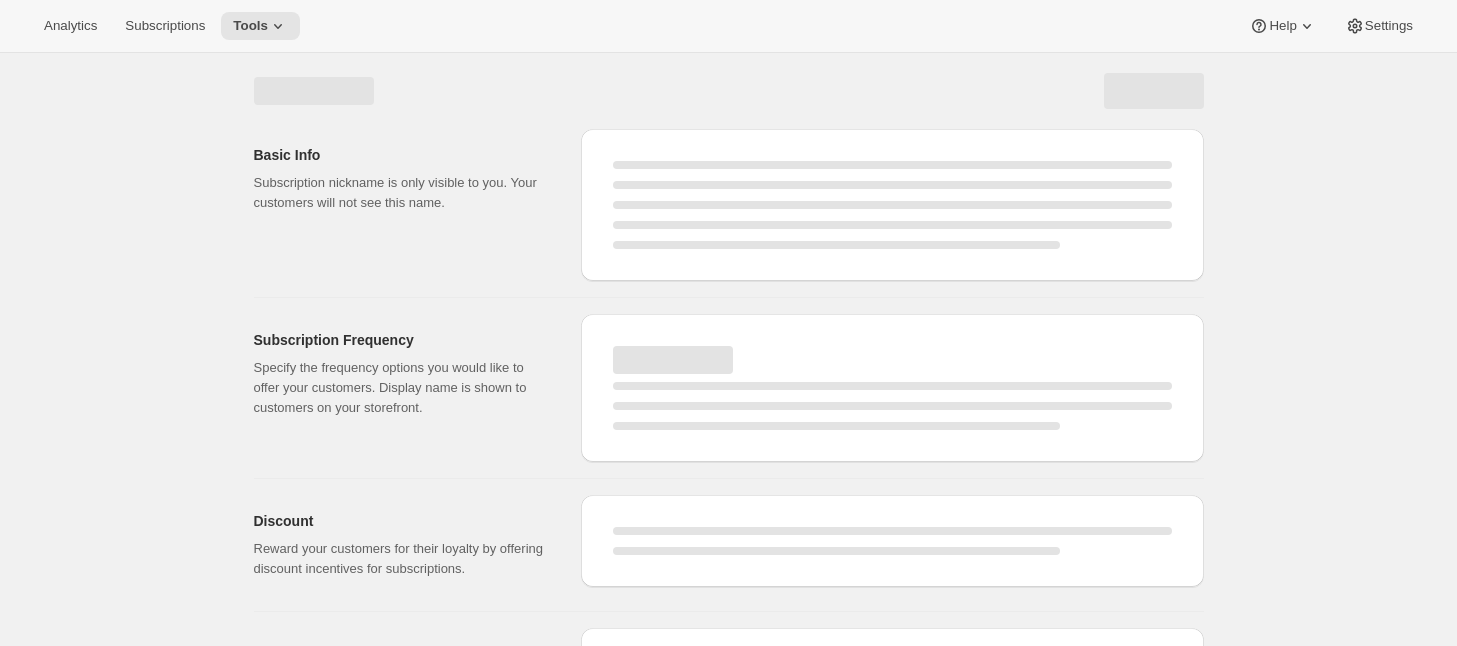 scroll, scrollTop: 0, scrollLeft: 0, axis: both 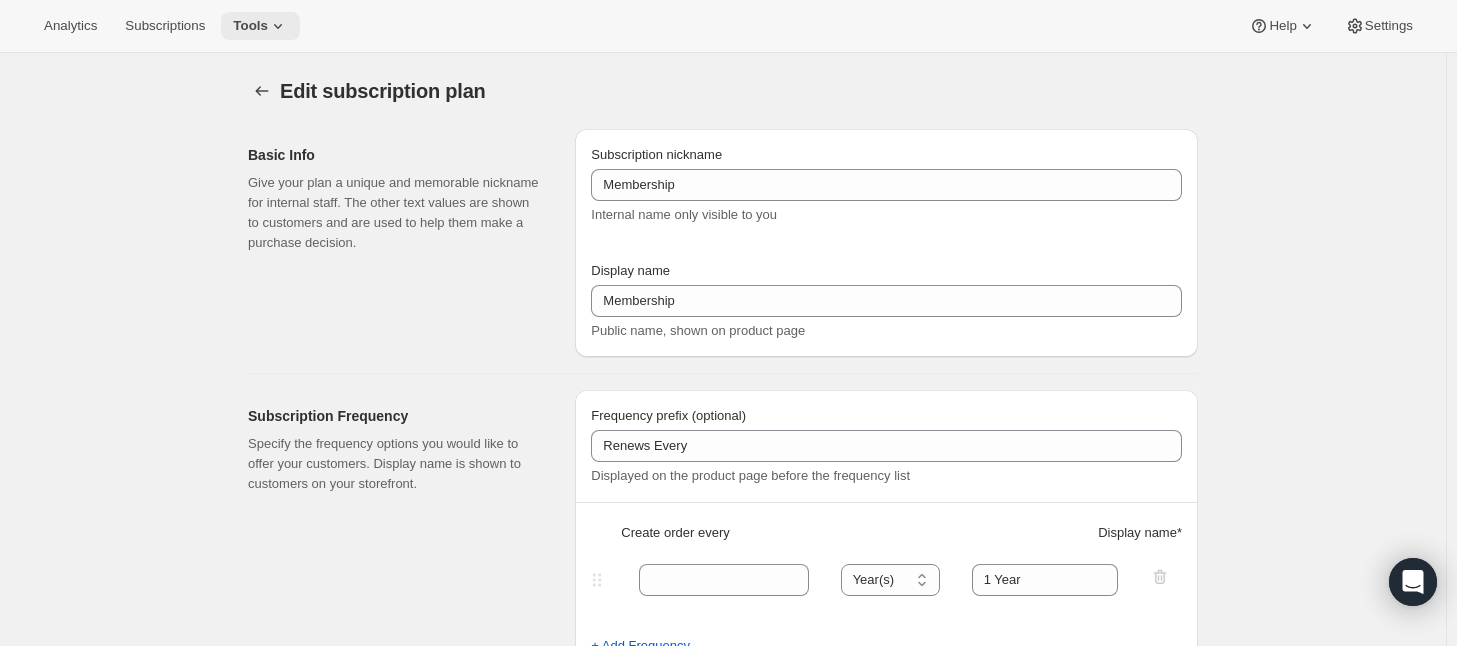click at bounding box center (278, 26) 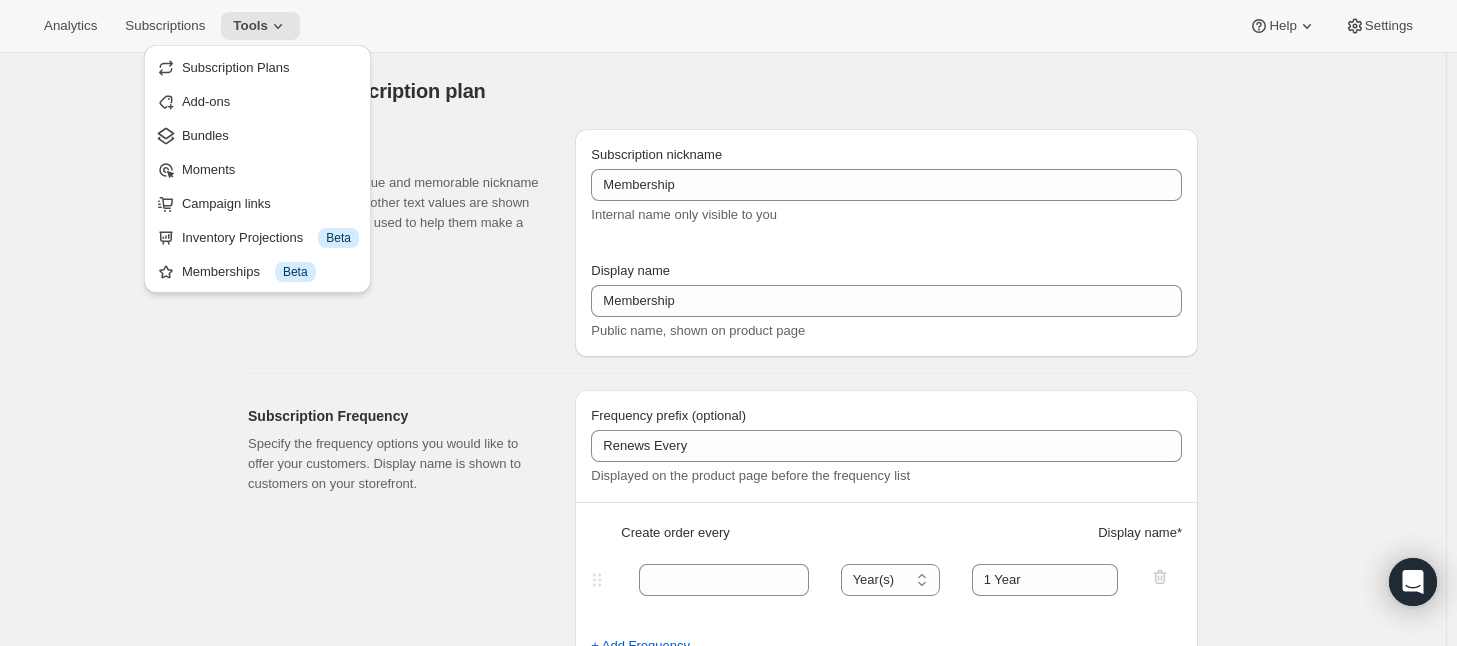 click on "Edit subscription plan. This page is ready Edit subscription plan Basic Info Give your plan a unique and memorable nickname for internal staff. The other text values are shown to customers and are used to help them make a purchase decision. Subscription nickname Membership Internal name only visible to you Display name Membership Public name, shown on product page Subscription Frequency Specify the frequency options you would like to offer your customers. Display name is shown to customers on your storefront. Frequency prefix (optional) Renews Every Displayed on the product page before the frequency list Create order every Display name * 1 Day(s) Week(s) Month(s) Year(s) Year(s) 1 Year + Add Frequency Pricing Reward your customers for their loyalty by offering discount incentives for subscriptions. Discount Standard Dynamic Frequency-specific More views Standard Dynamic Frequency-specific More views Discount Percent off (%) US Dollars off ($) Percent off (%) Shipping Enable subscription shipping settings" at bounding box center (723, 1090) 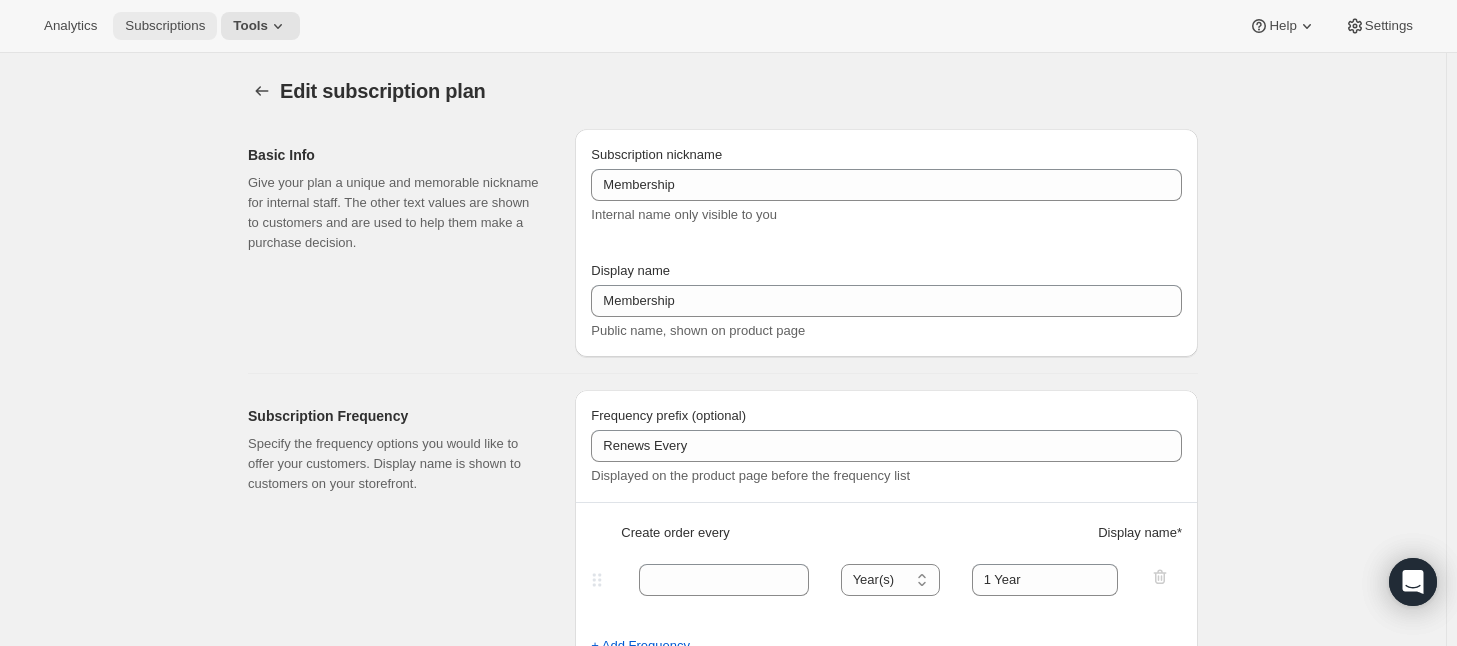 click on "Subscriptions" at bounding box center [70, 26] 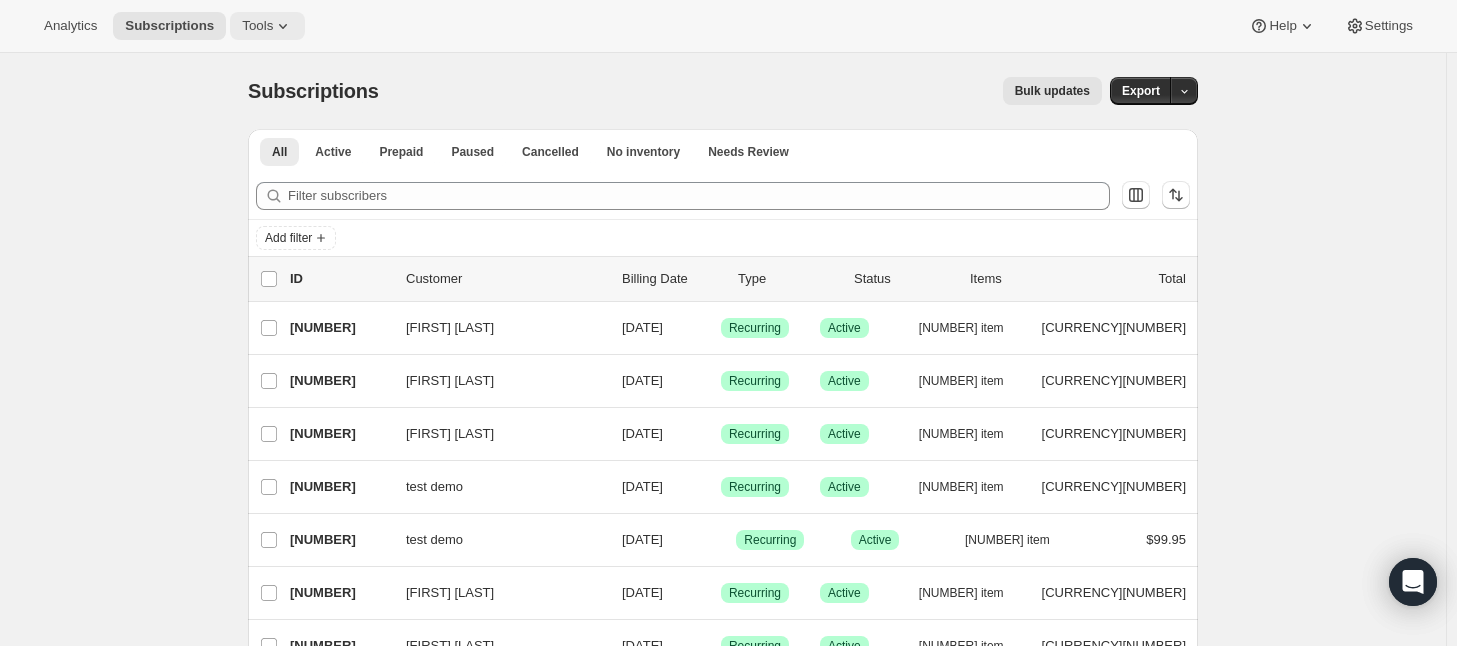 click on "Tools" at bounding box center [257, 26] 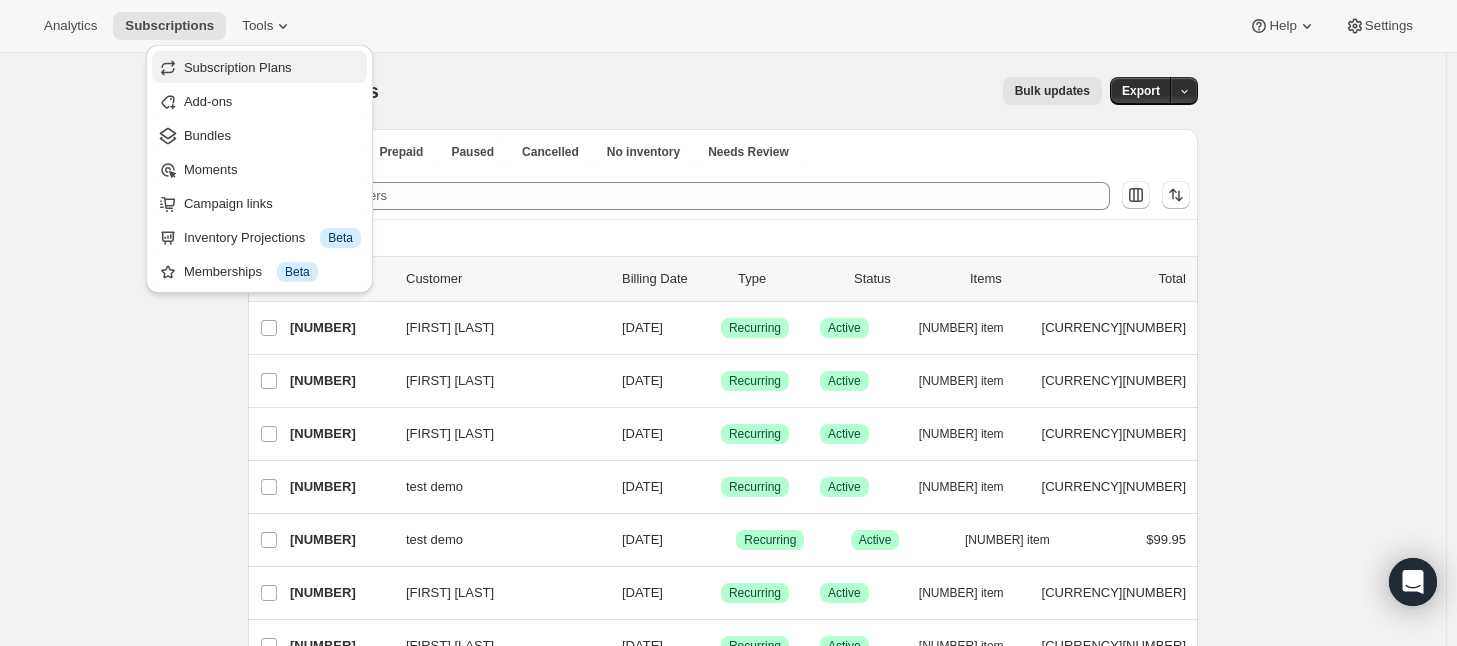 click on "Subscription Plans" at bounding box center [238, 67] 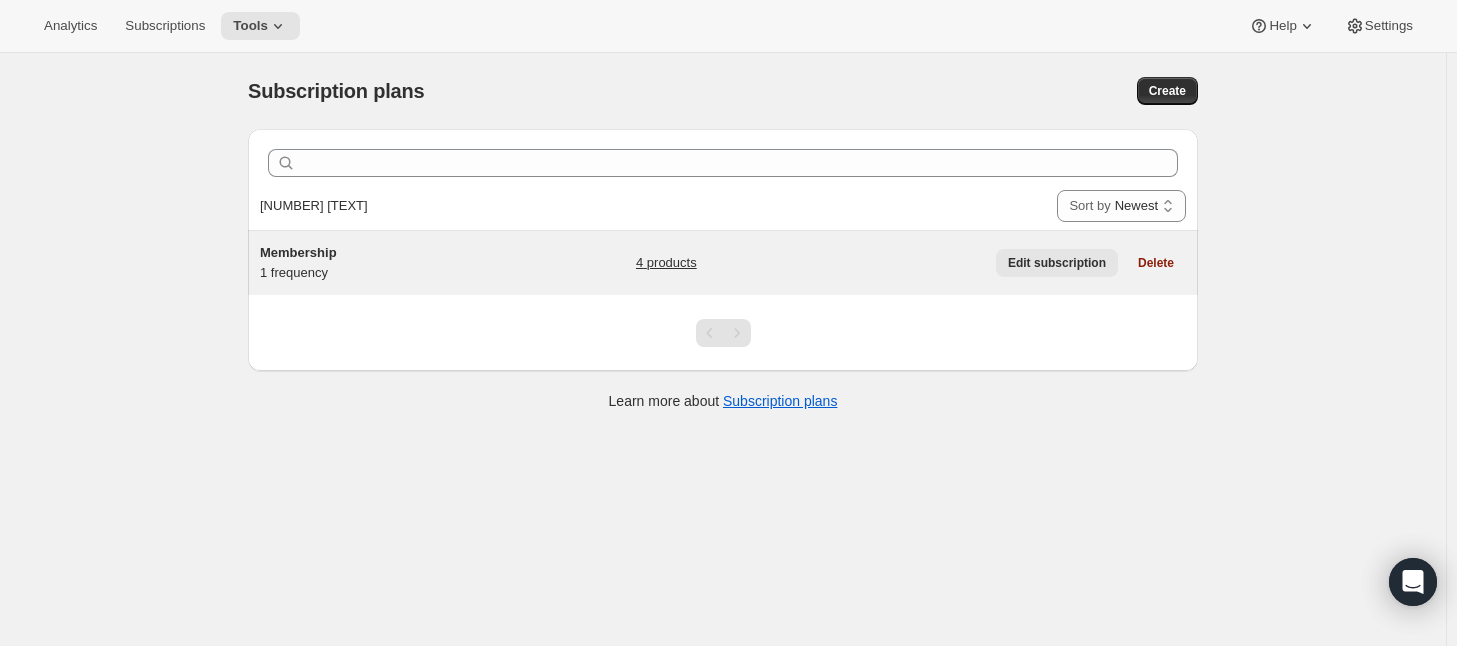 click on "Edit subscription" at bounding box center [1057, 263] 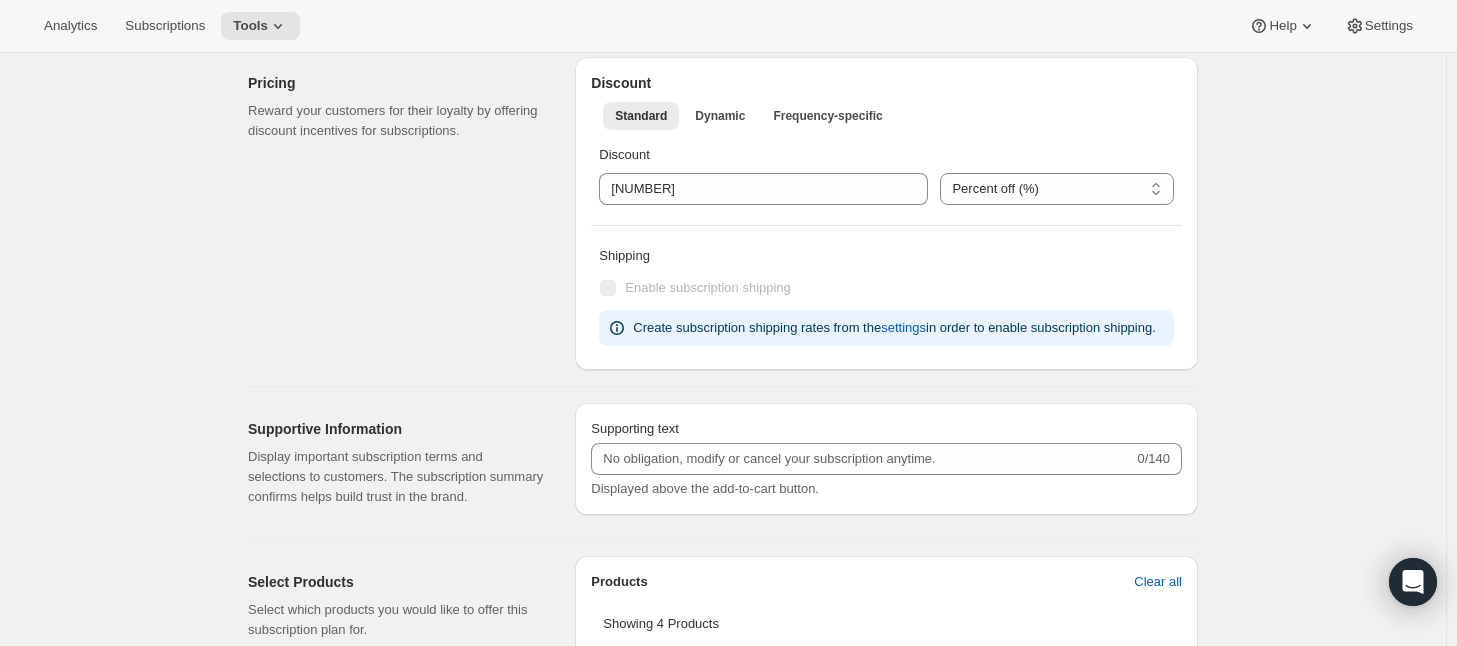 scroll, scrollTop: 756, scrollLeft: 0, axis: vertical 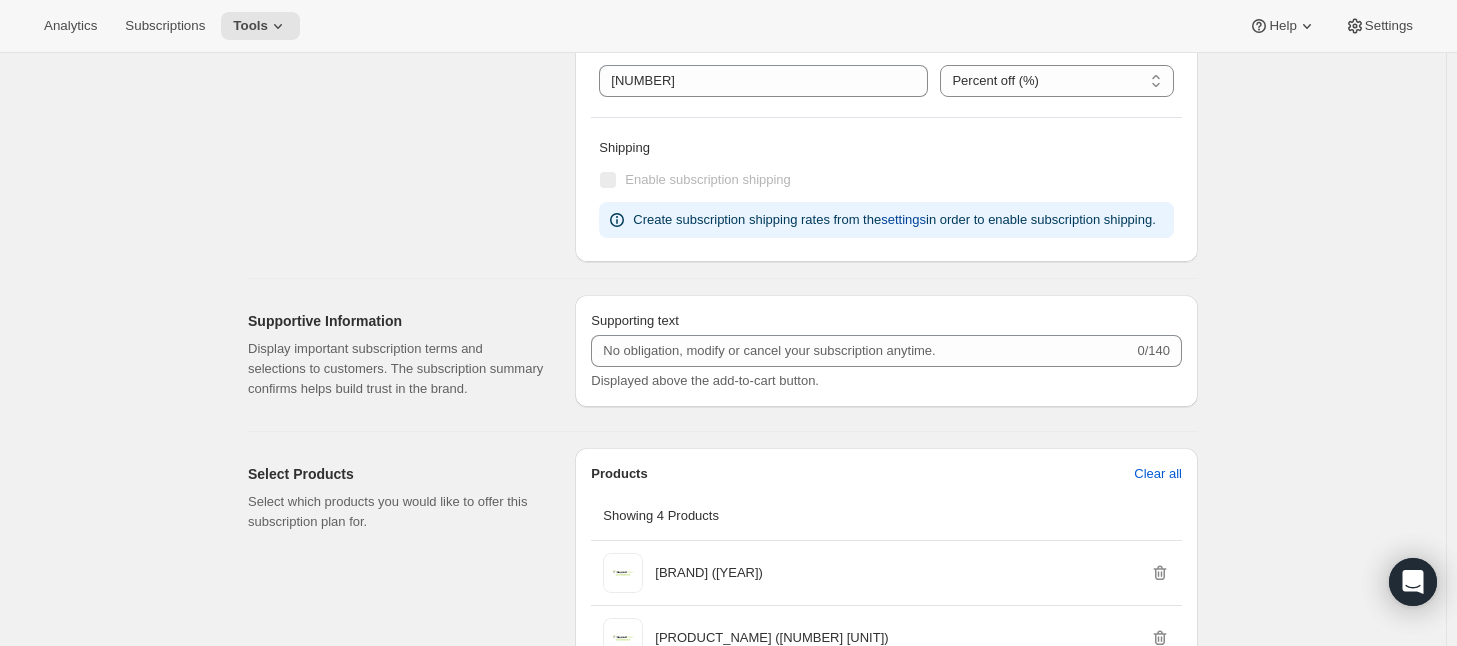 click on "settings" at bounding box center [903, 220] 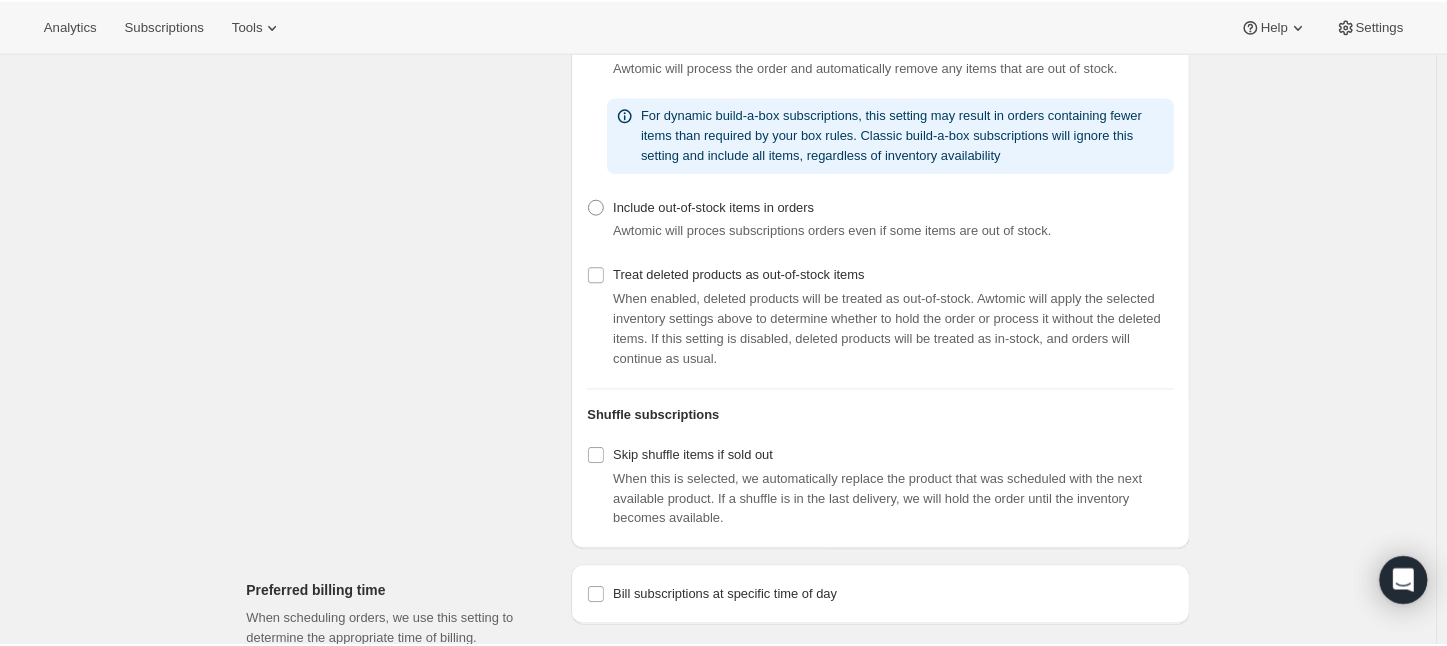 scroll, scrollTop: 0, scrollLeft: 0, axis: both 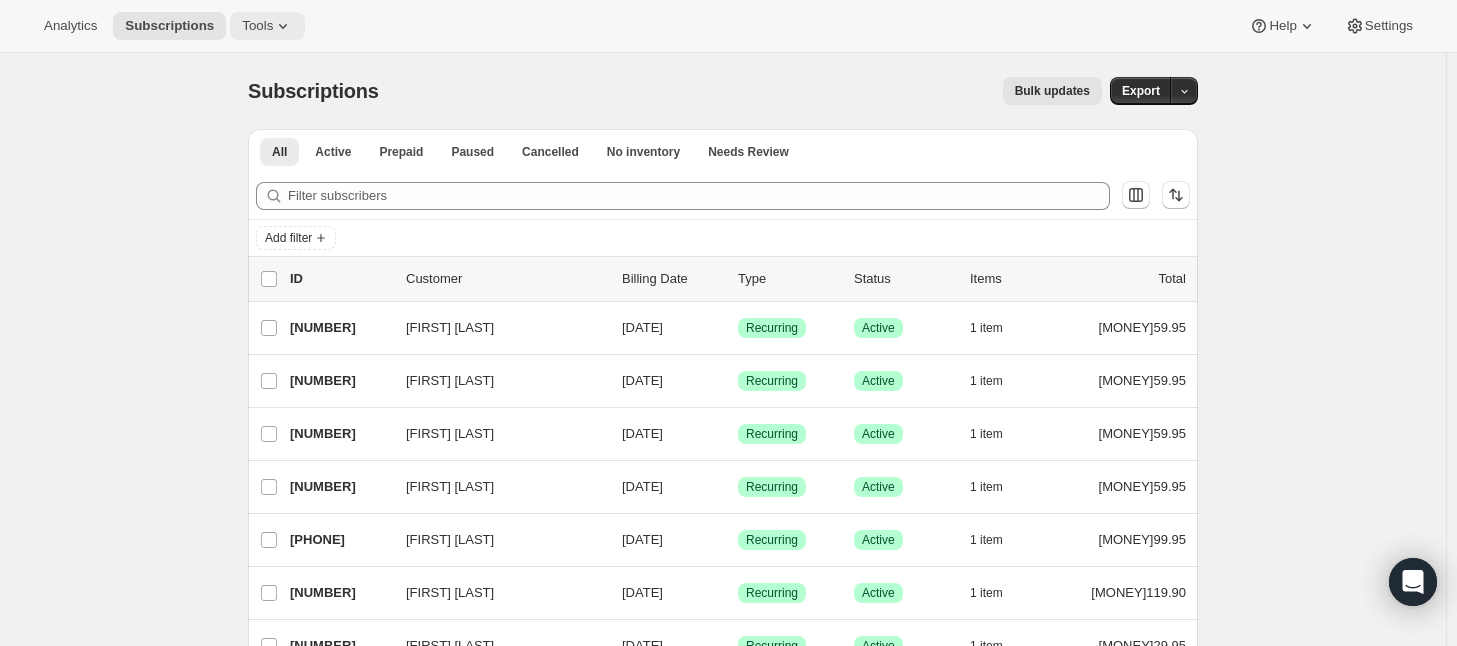 click on "Tools" at bounding box center (257, 26) 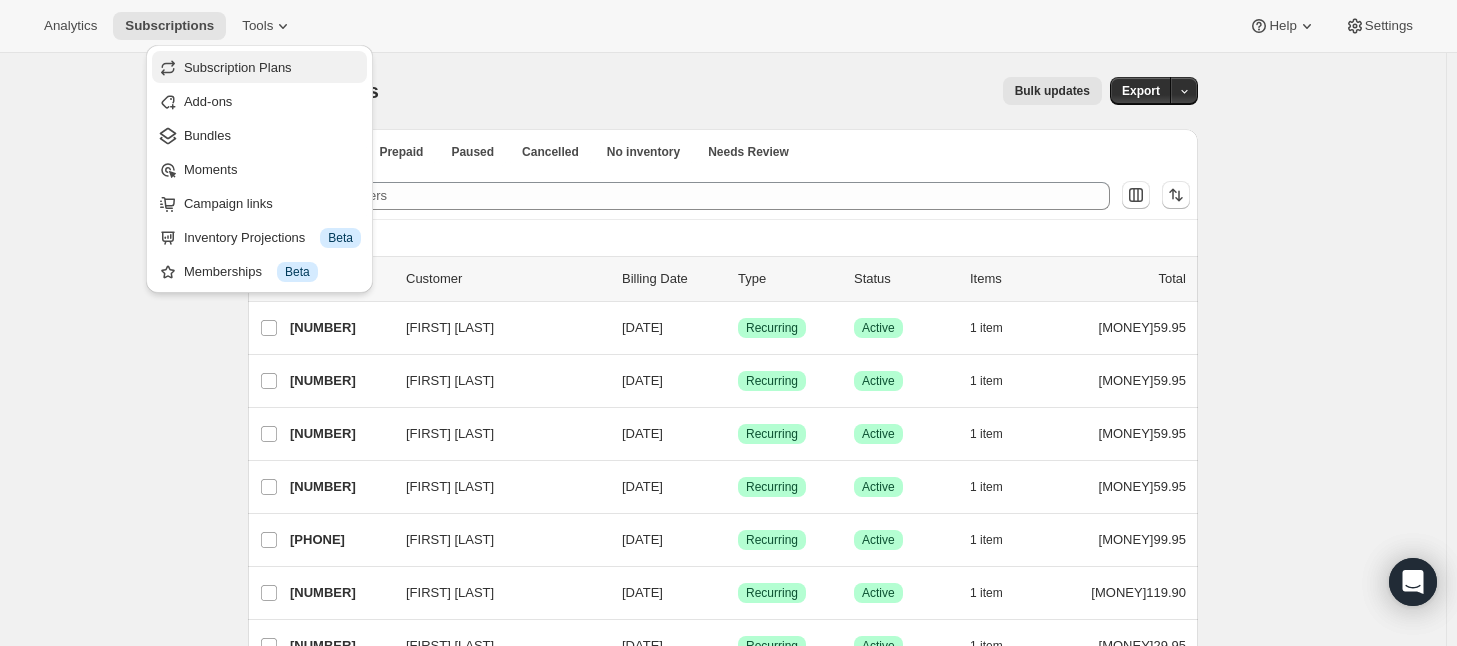 click on "Subscription Plans" at bounding box center (238, 67) 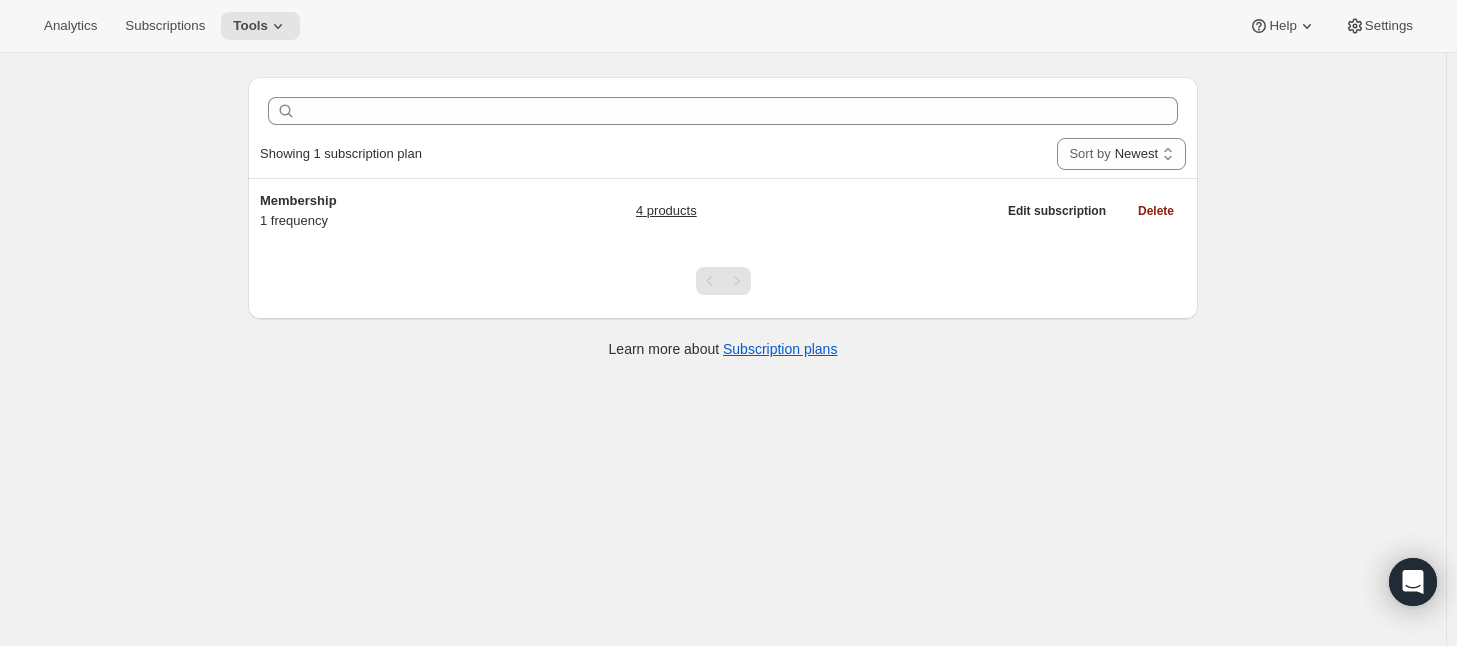 scroll, scrollTop: 0, scrollLeft: 0, axis: both 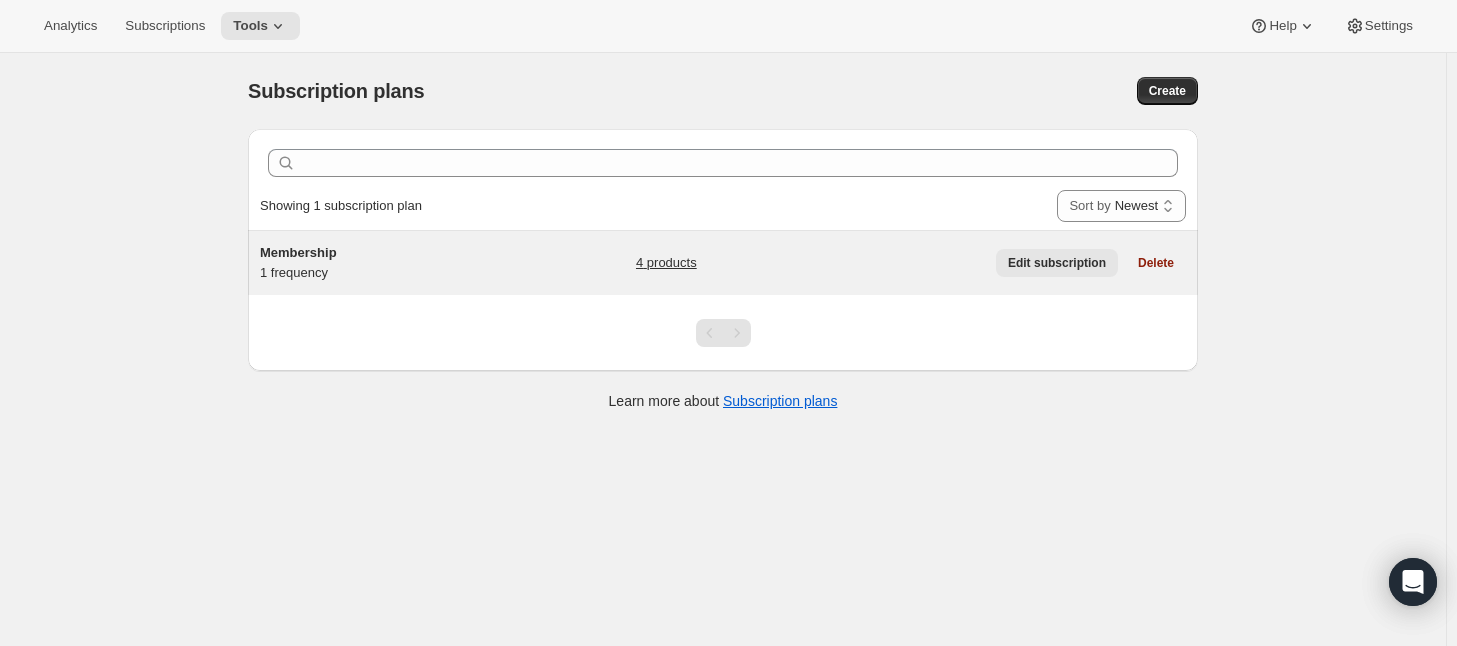 click on "Edit subscription" at bounding box center [1057, 263] 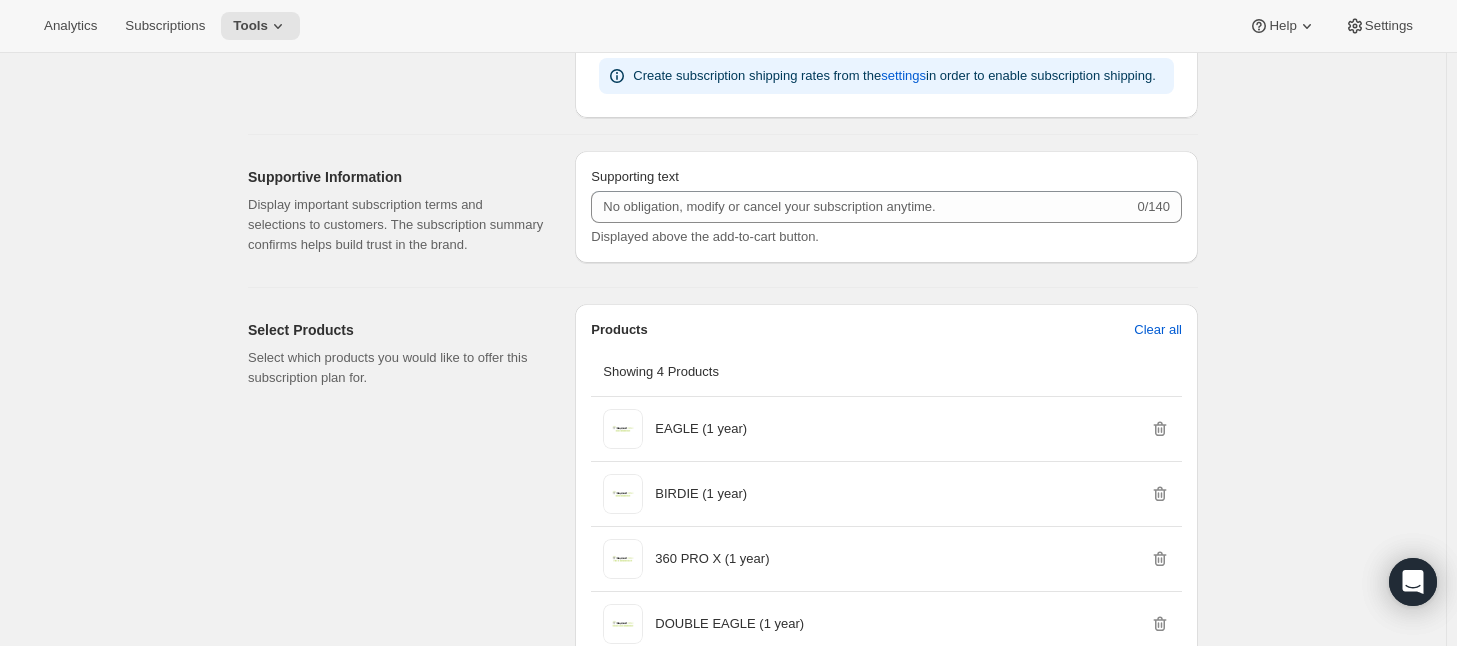 scroll, scrollTop: 800, scrollLeft: 0, axis: vertical 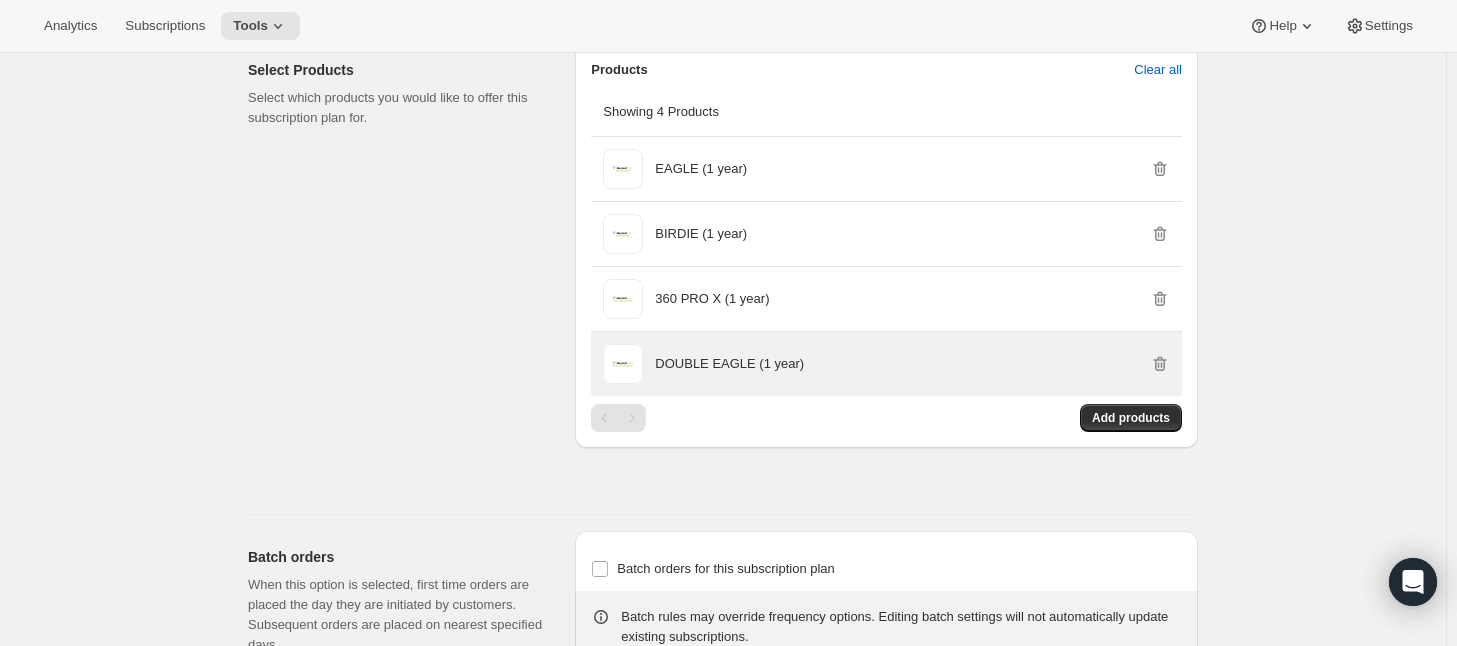 click on "DOUBLE EAGLE (1 year)" at bounding box center (729, 364) 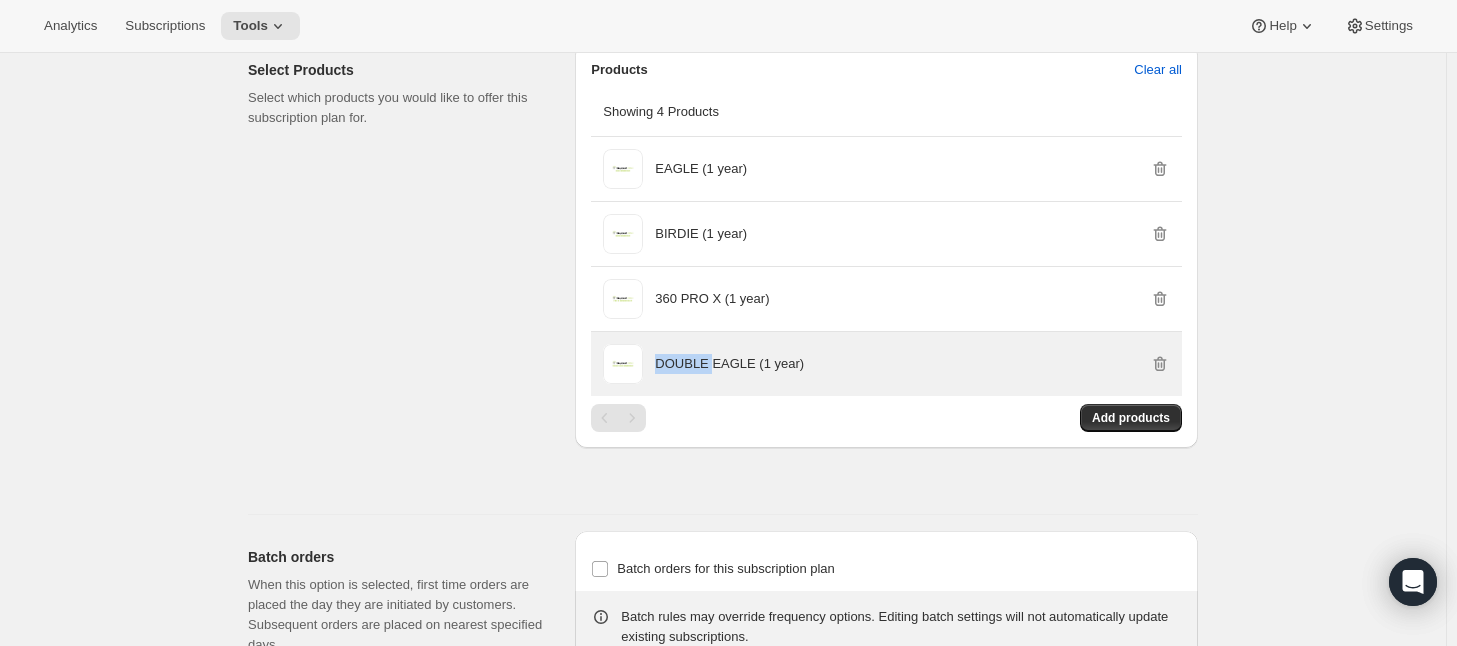 click on "DOUBLE EAGLE (1 year)" at bounding box center (729, 364) 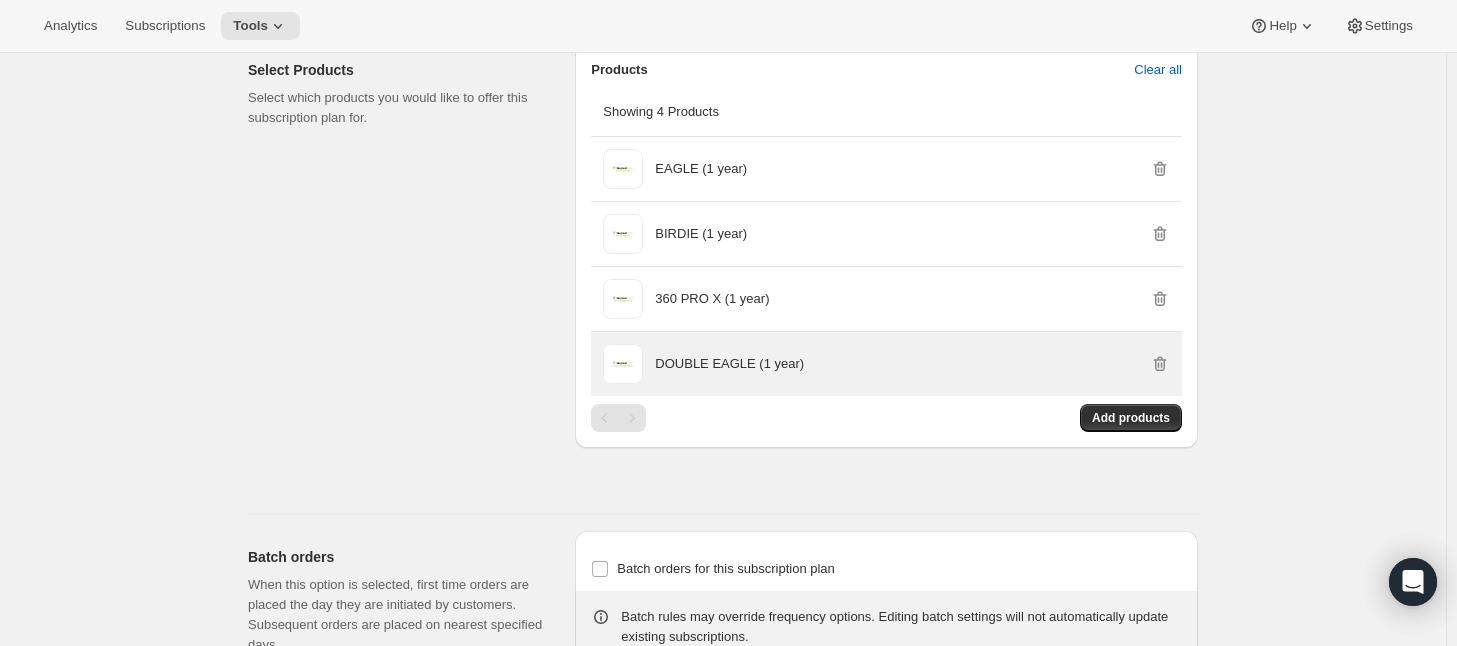 click on "DOUBLE EAGLE (1 year)" at bounding box center (729, 364) 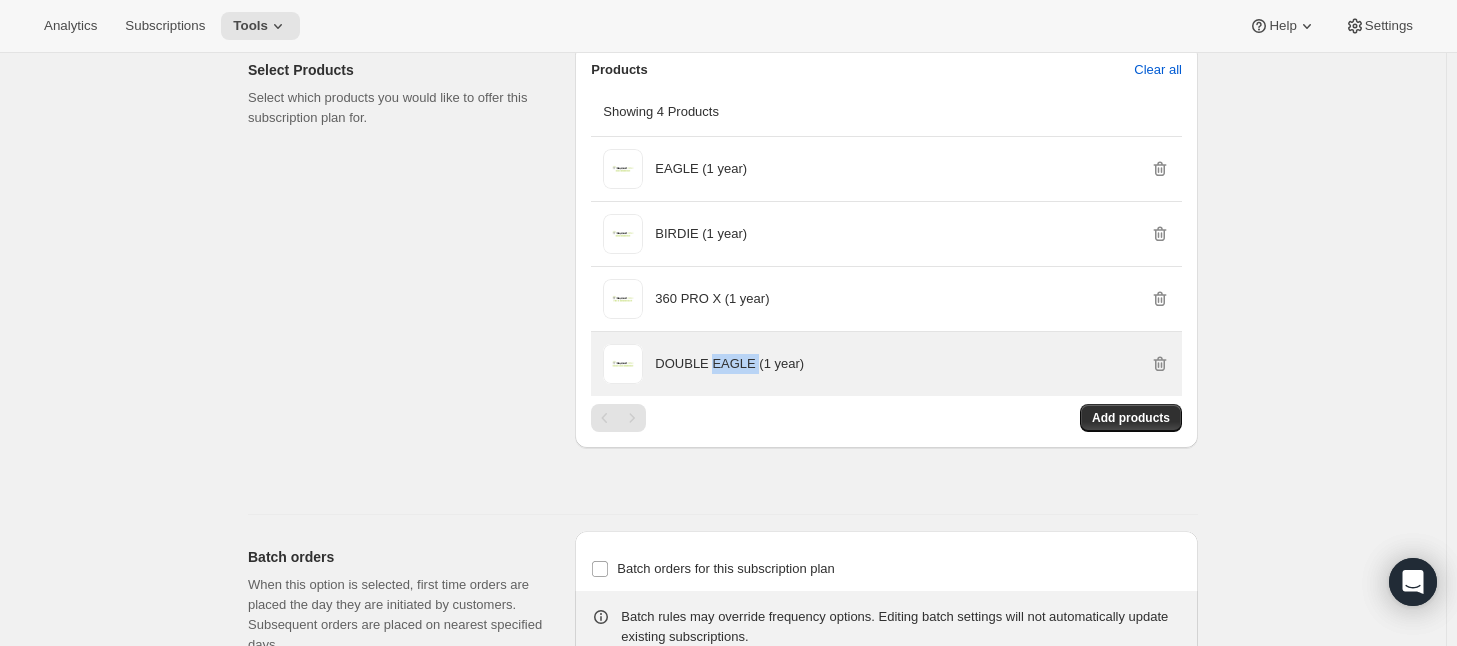 click on "DOUBLE EAGLE (1 year)" at bounding box center [729, 364] 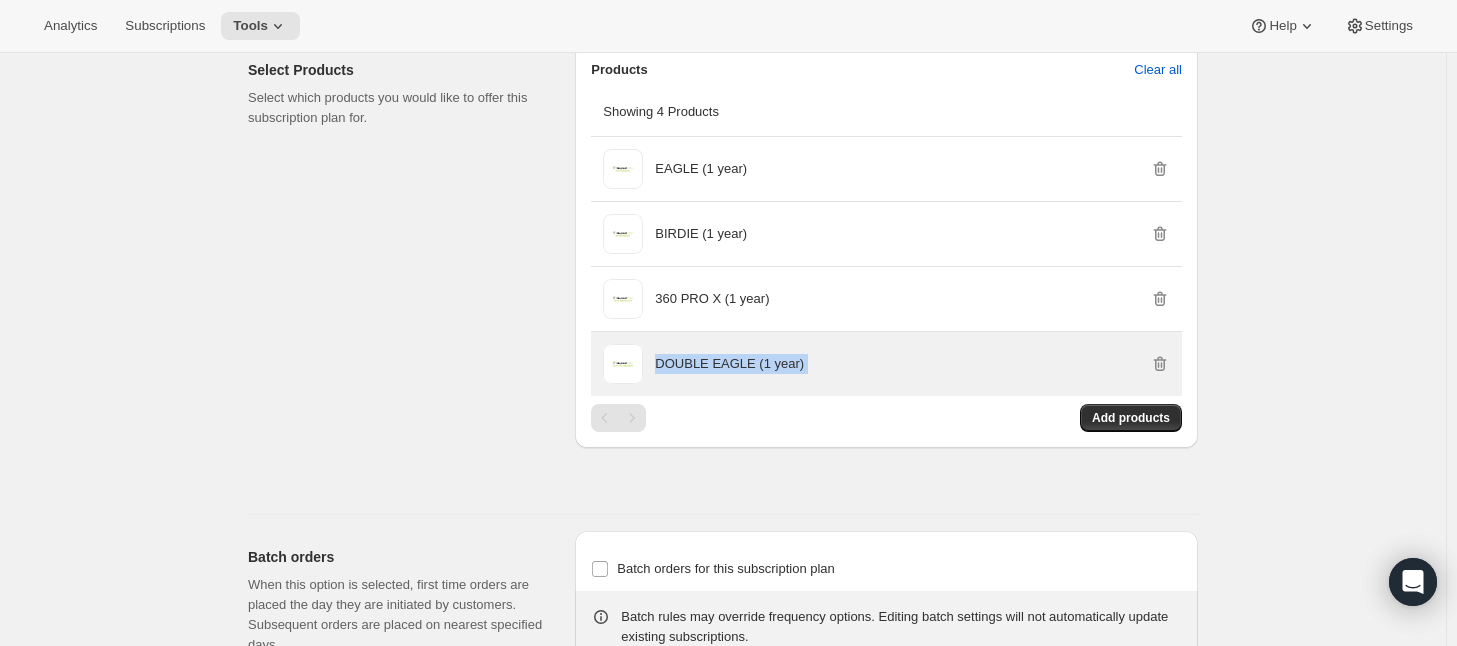 click on "DOUBLE EAGLE (1 year)" at bounding box center [729, 364] 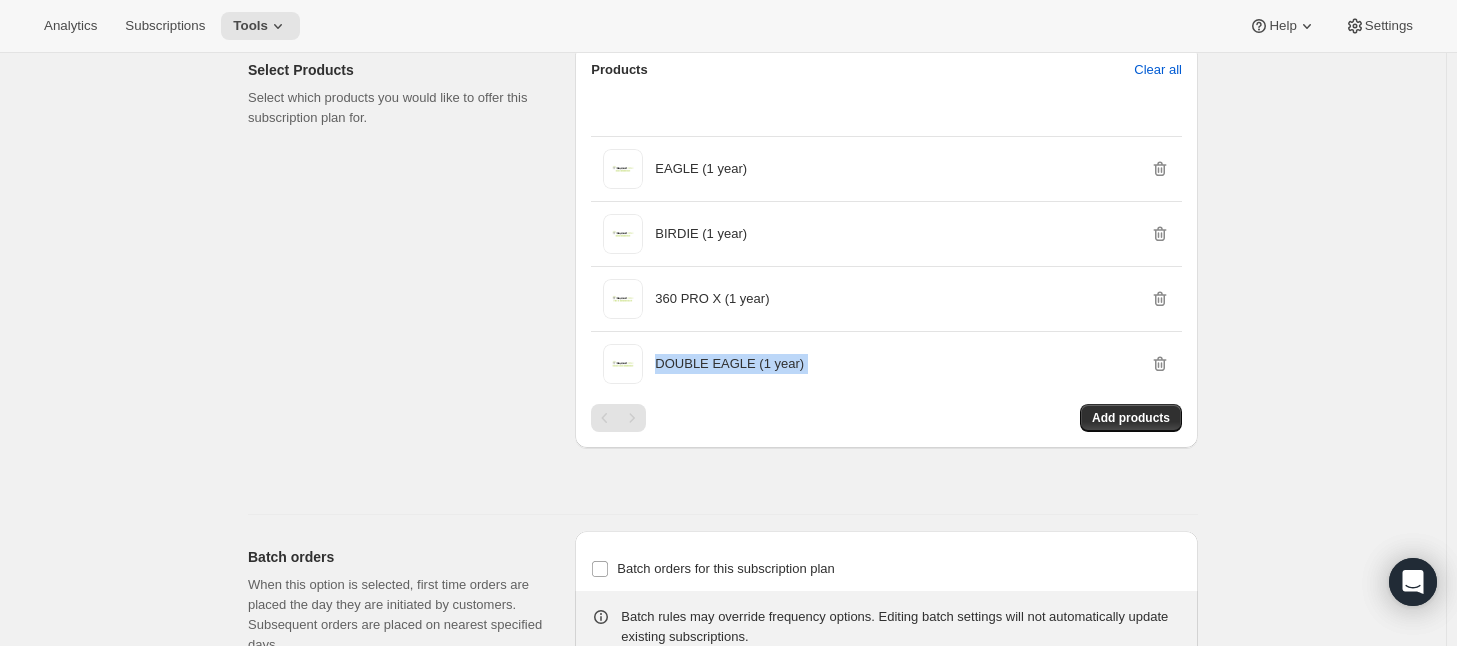 scroll, scrollTop: 1260, scrollLeft: 0, axis: vertical 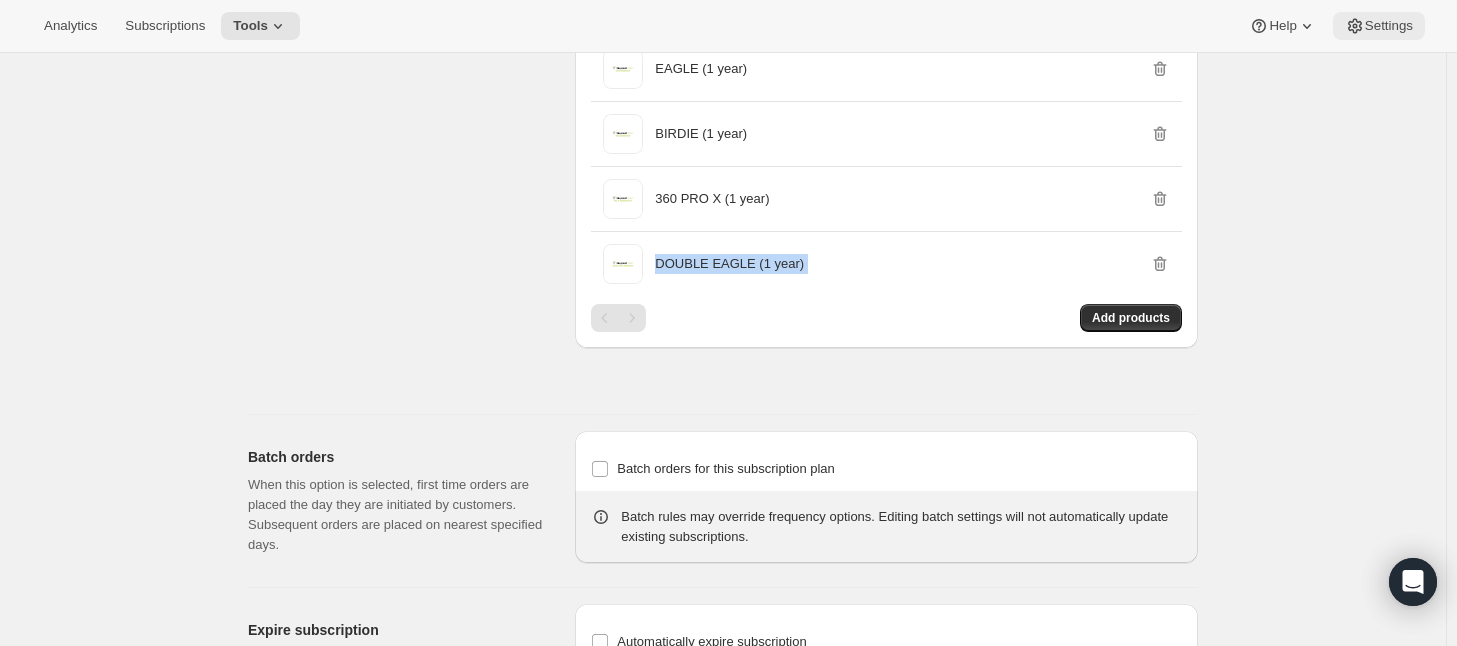 click on "Settings" at bounding box center [1282, 26] 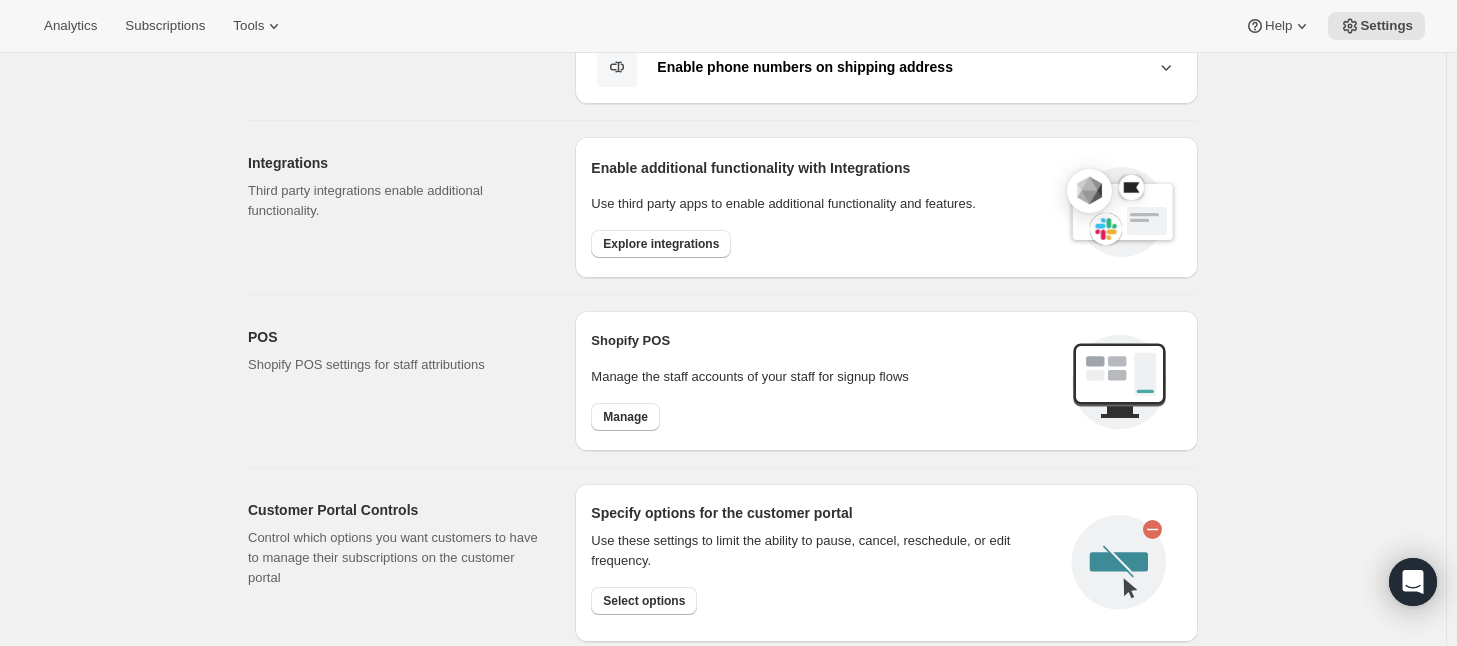 scroll, scrollTop: 800, scrollLeft: 0, axis: vertical 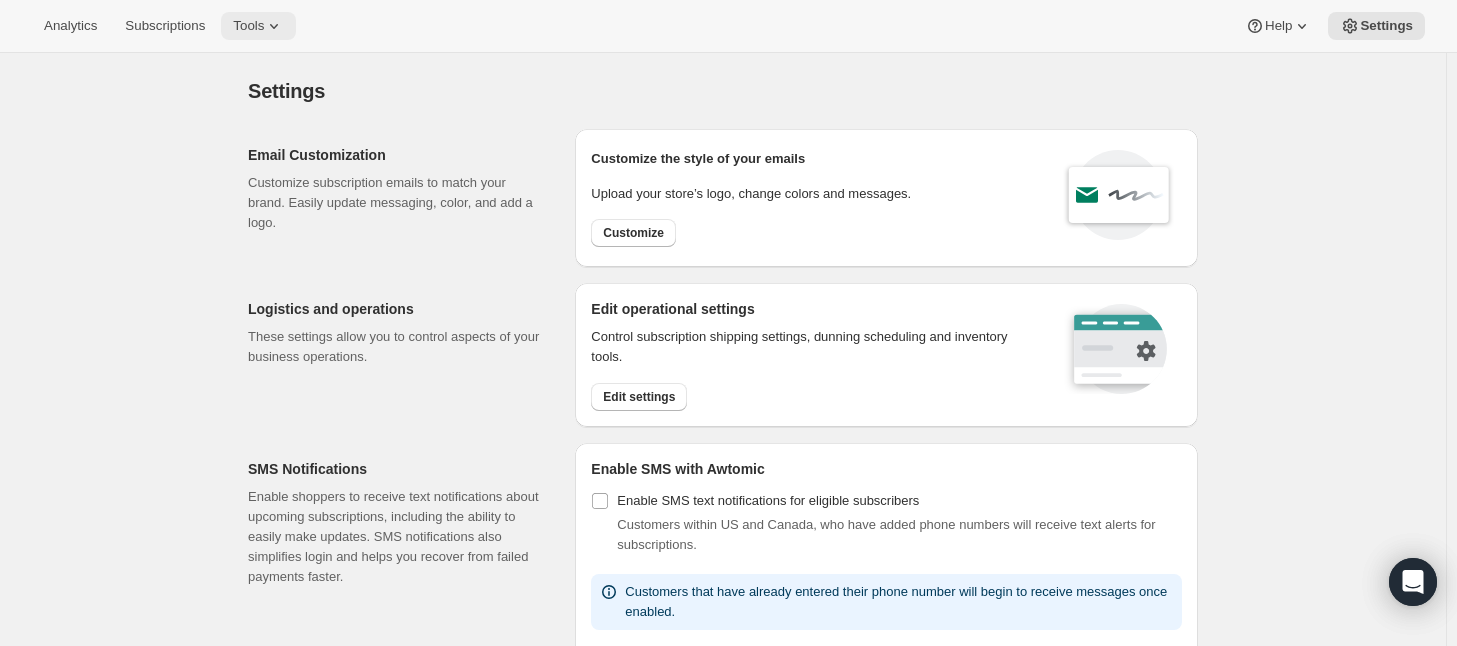 click at bounding box center (274, 26) 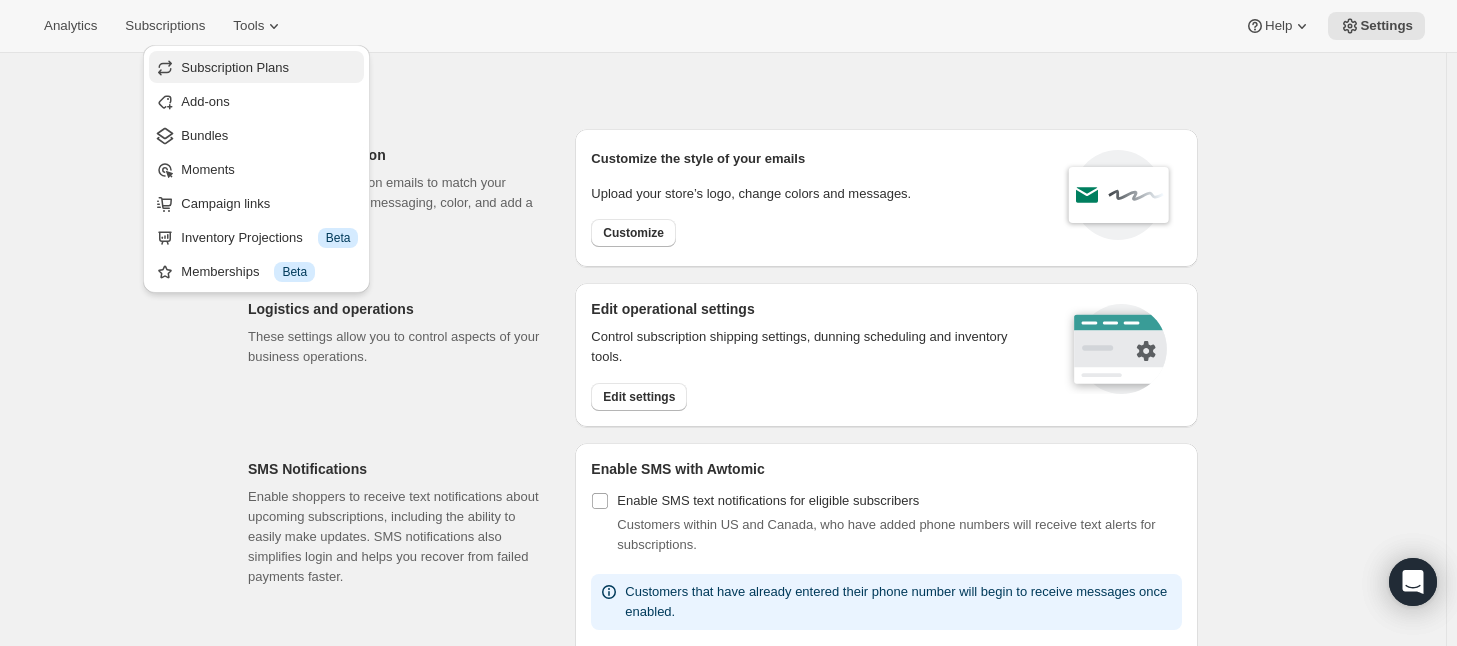 click on "Subscription Plans" at bounding box center [235, 67] 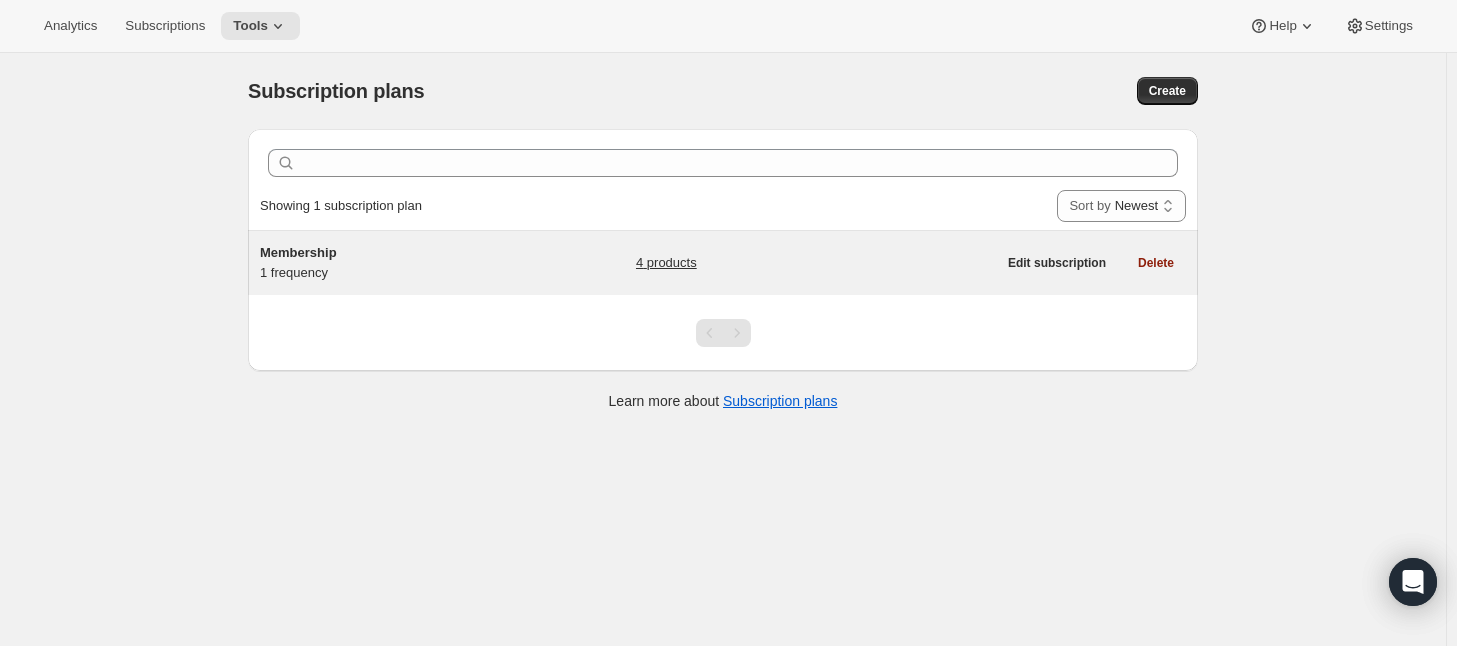 click on "4   products" at bounding box center [666, 263] 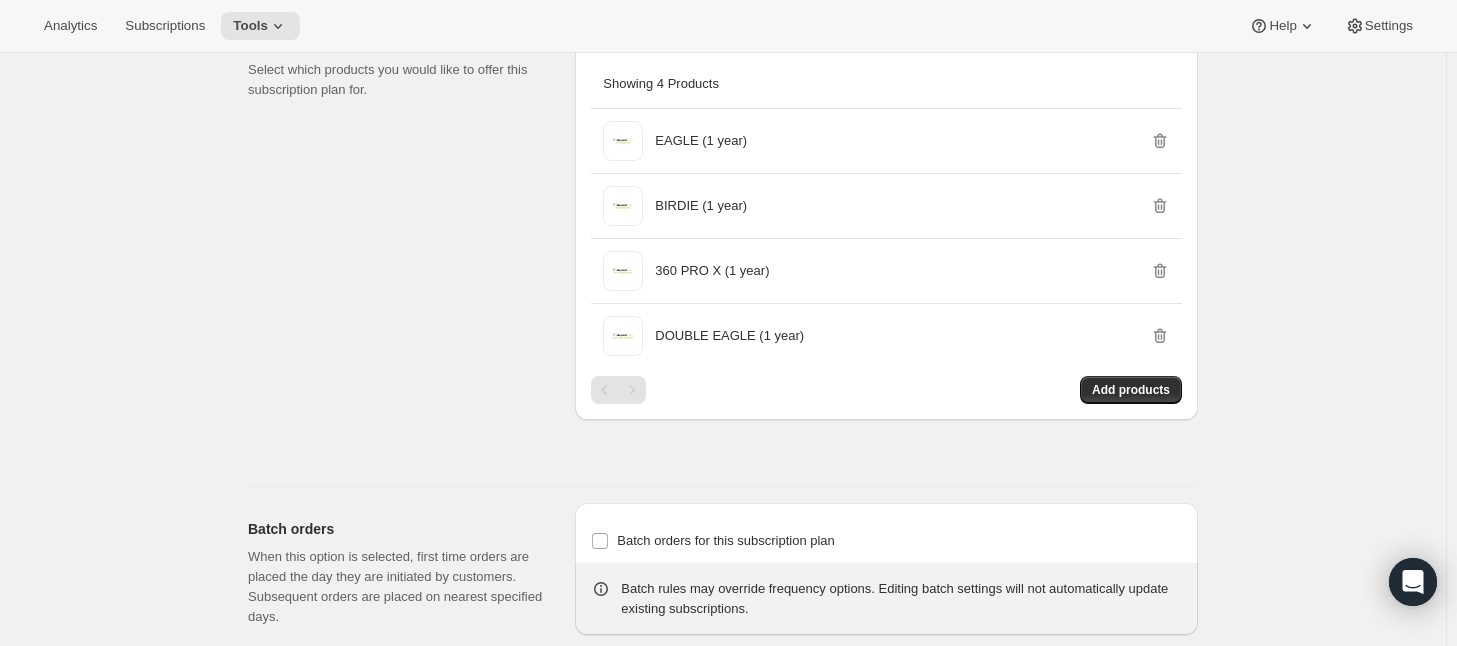 scroll, scrollTop: 1036, scrollLeft: 0, axis: vertical 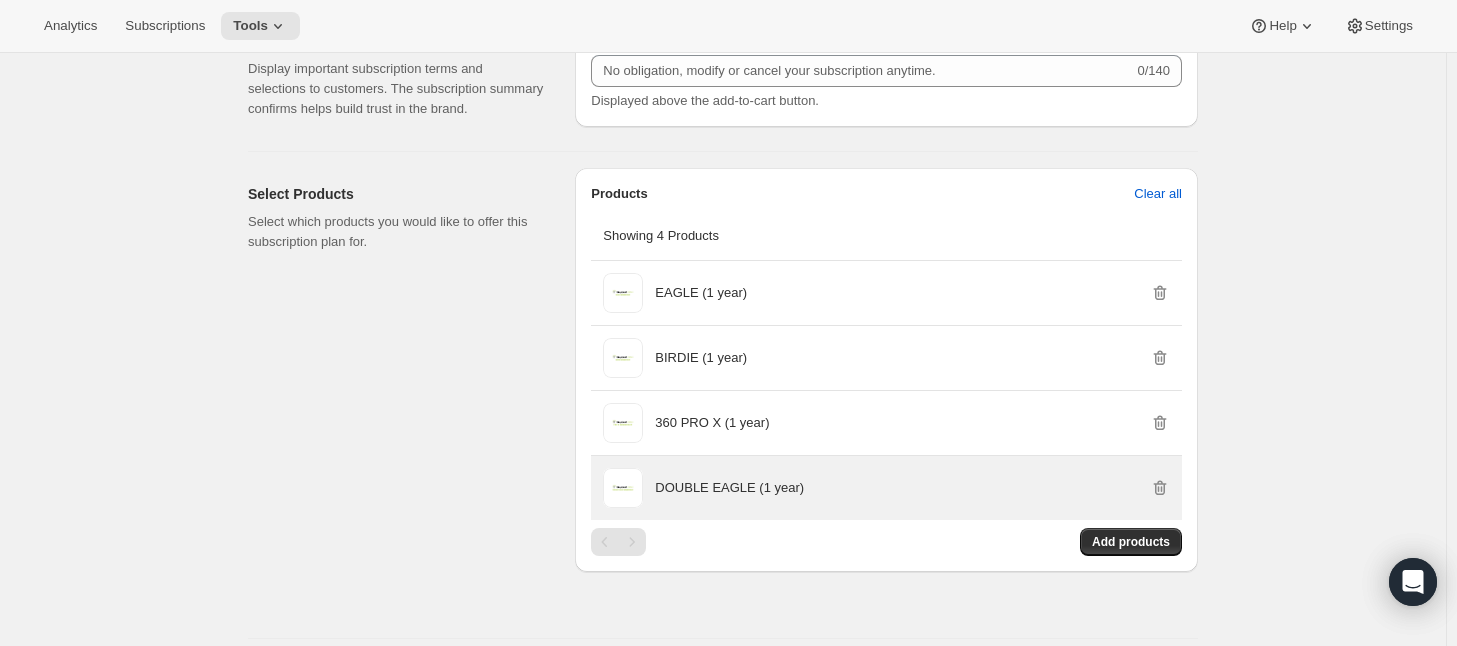click at bounding box center (623, 488) 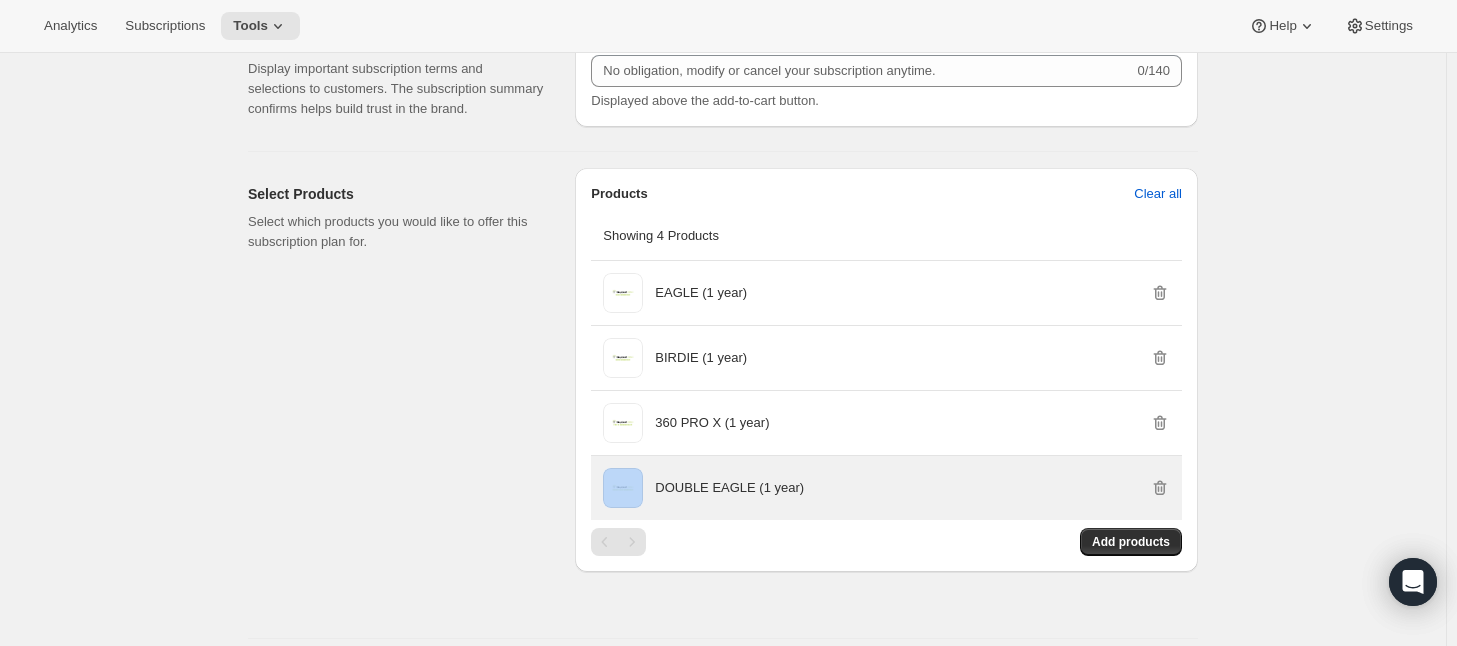 click at bounding box center [623, 488] 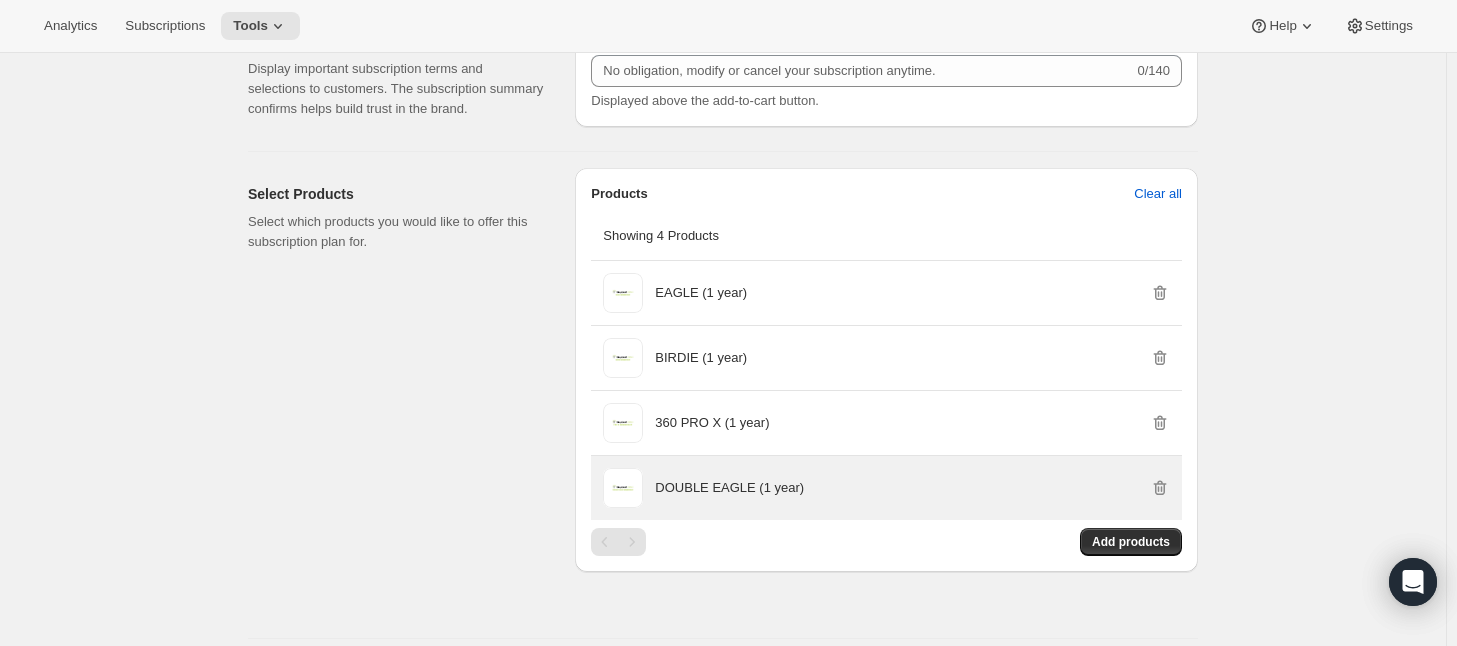 click on "DOUBLE EAGLE (1 year)" at bounding box center (729, 488) 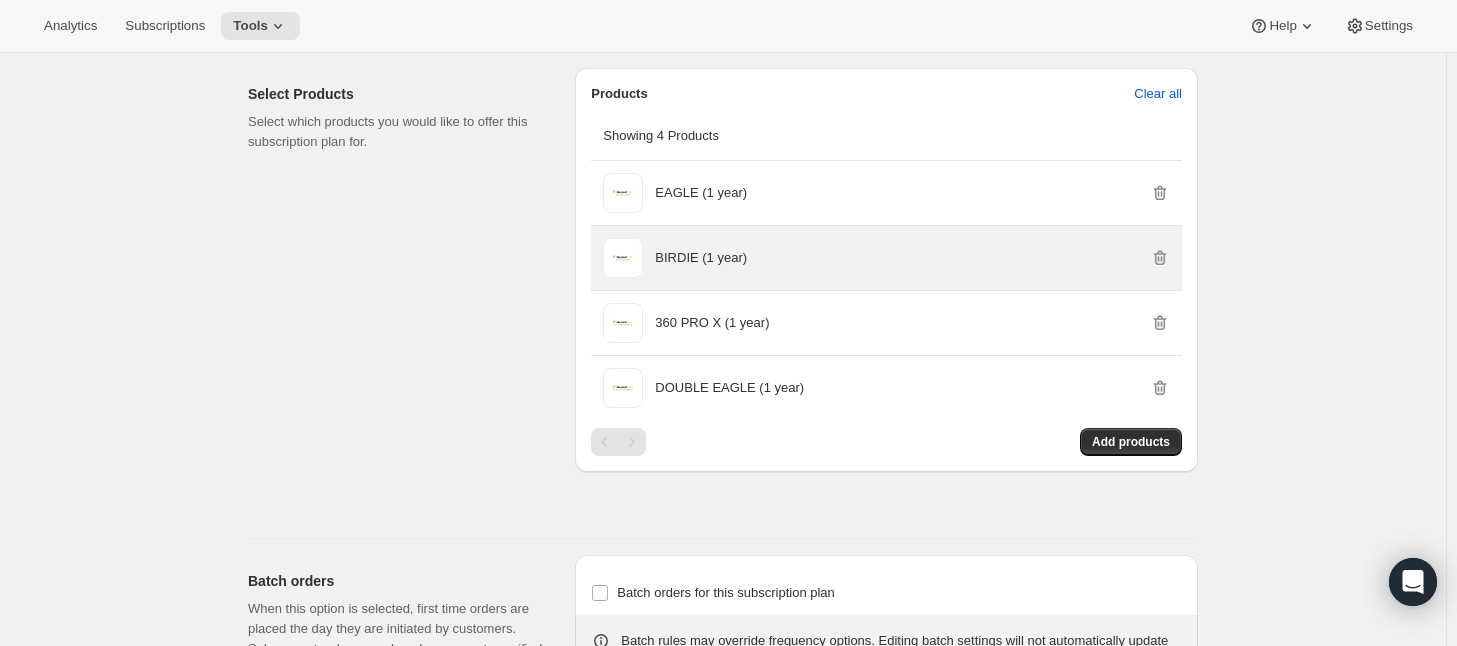 scroll, scrollTop: 1036, scrollLeft: 0, axis: vertical 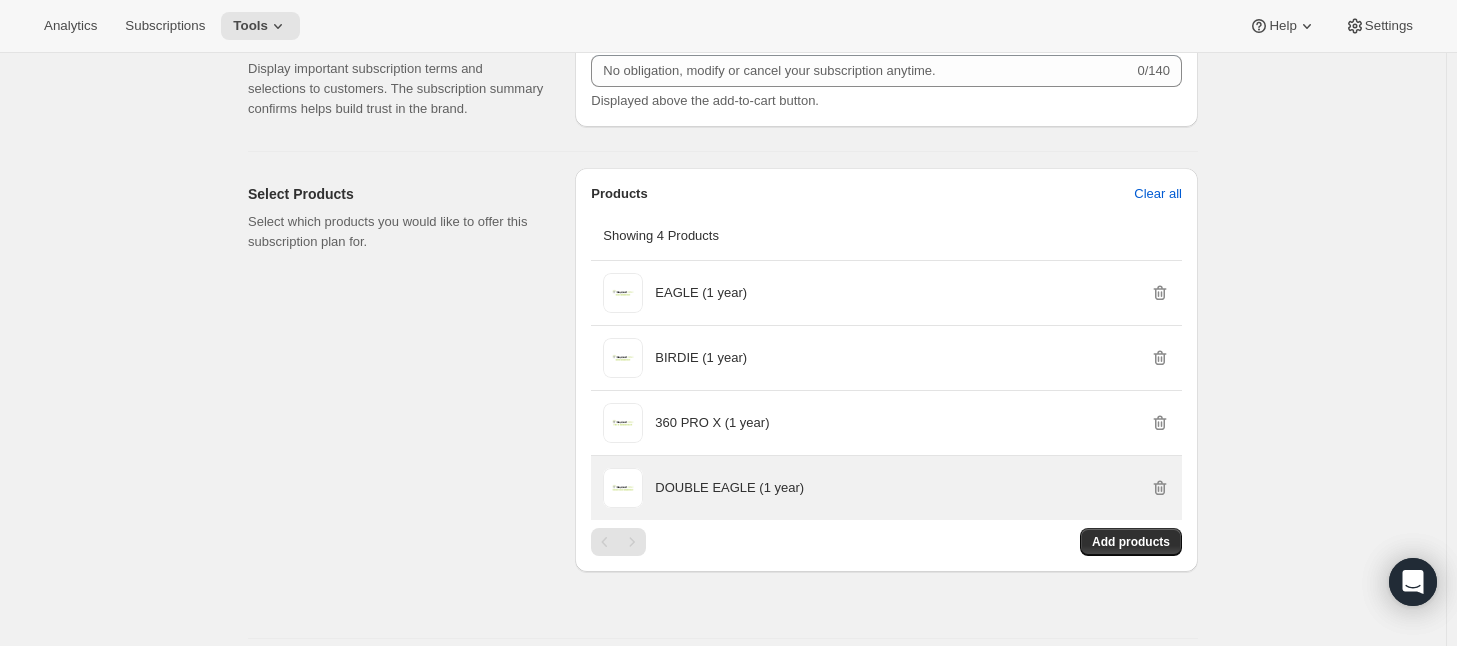 click on "DOUBLE EAGLE (1 year)" at bounding box center (729, 488) 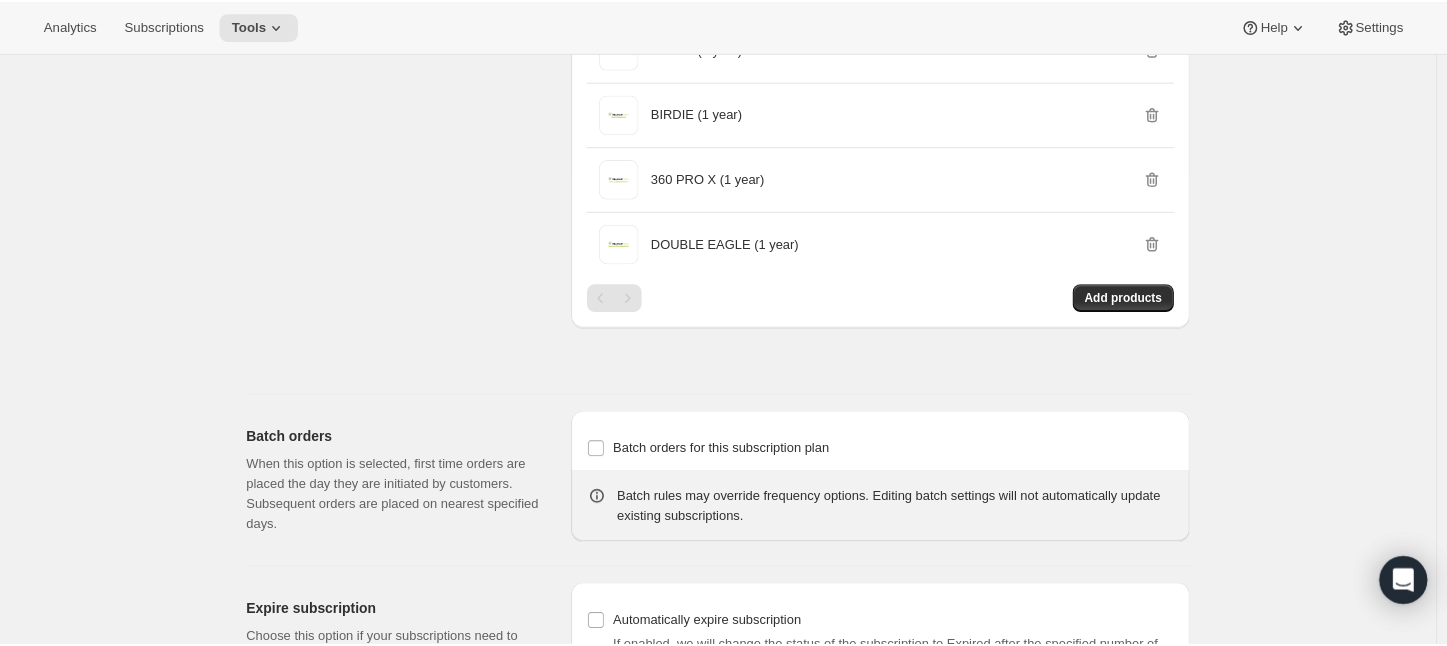 scroll, scrollTop: 980, scrollLeft: 0, axis: vertical 